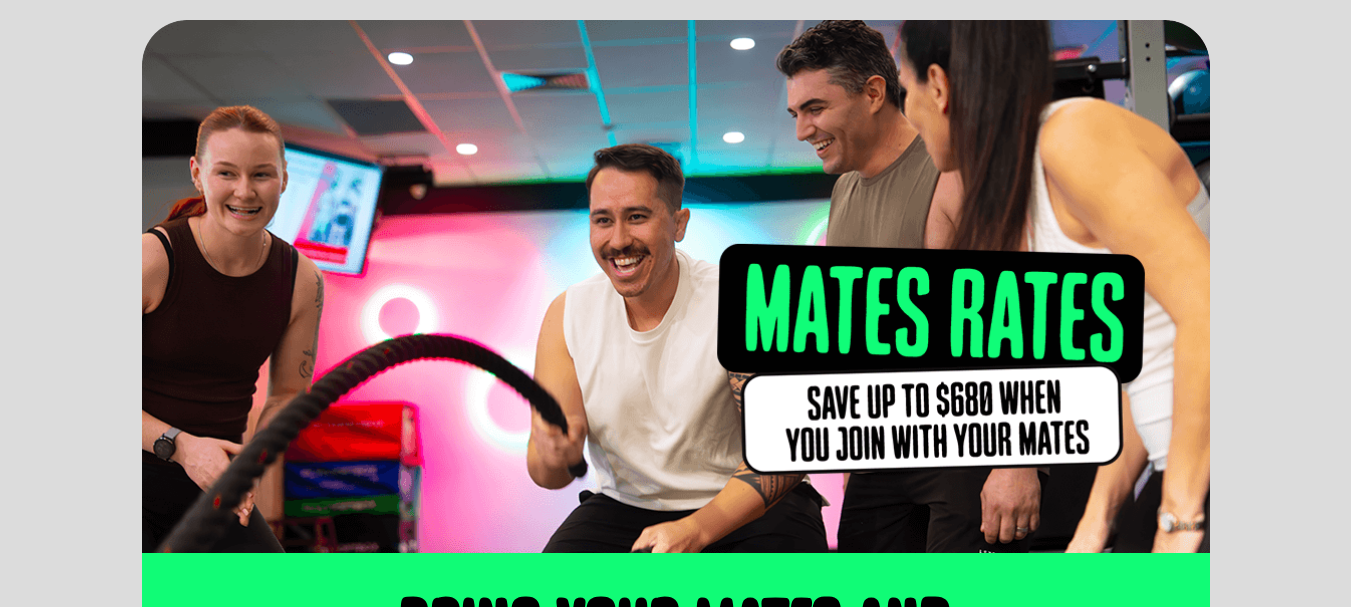 scroll, scrollTop: 500, scrollLeft: 0, axis: vertical 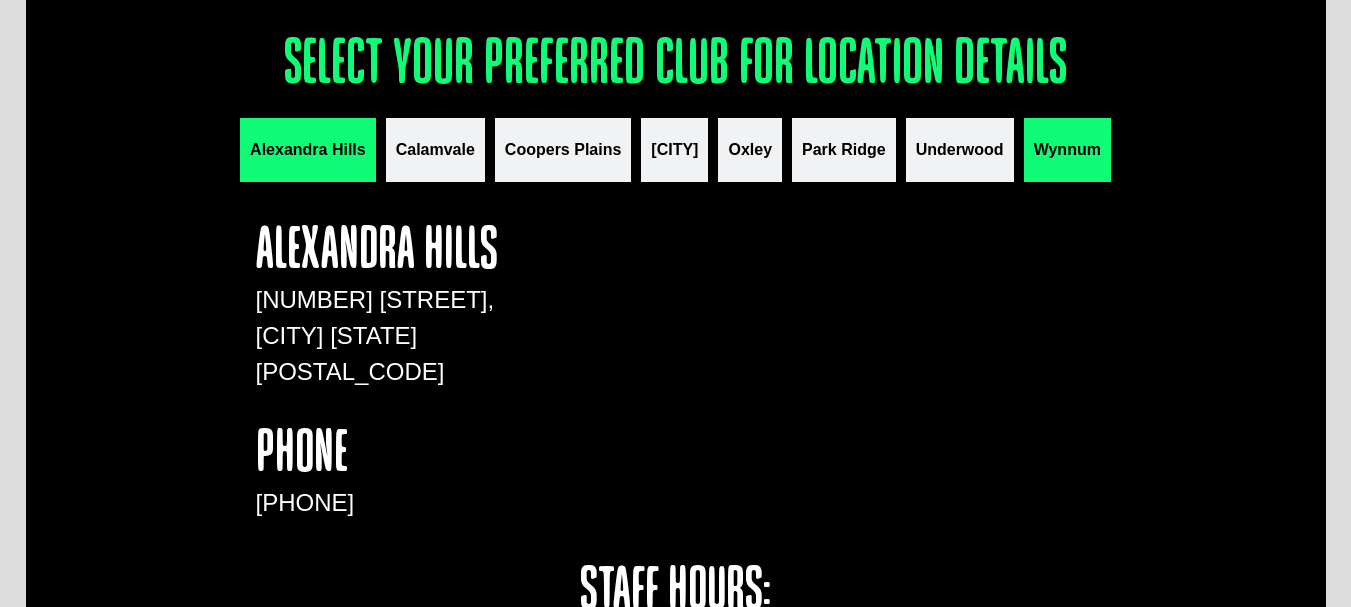 click on "Wynnum" at bounding box center [1067, 150] 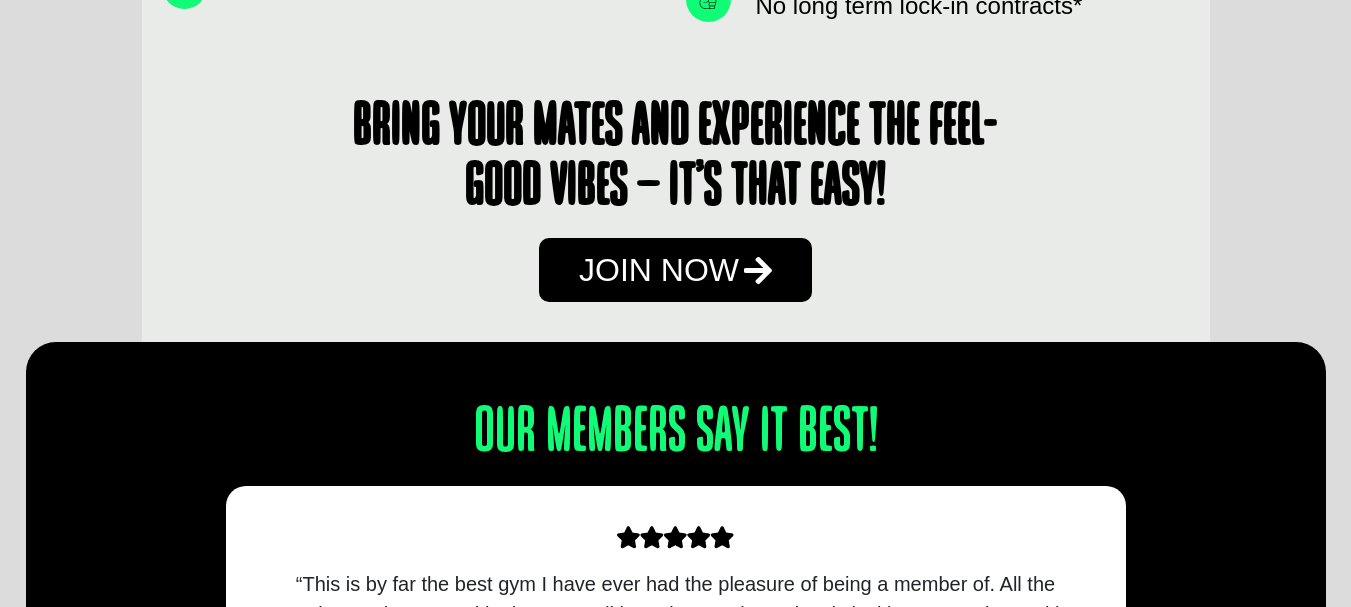 scroll, scrollTop: 1600, scrollLeft: 0, axis: vertical 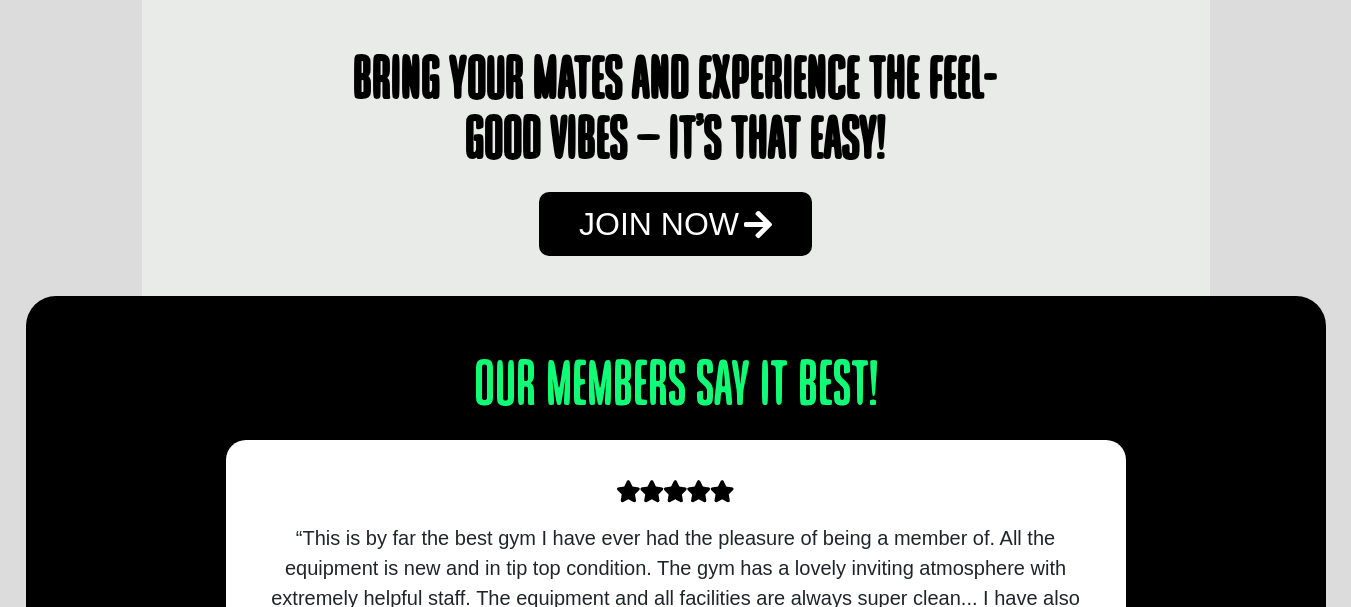 click on "Join Now" at bounding box center (659, 224) 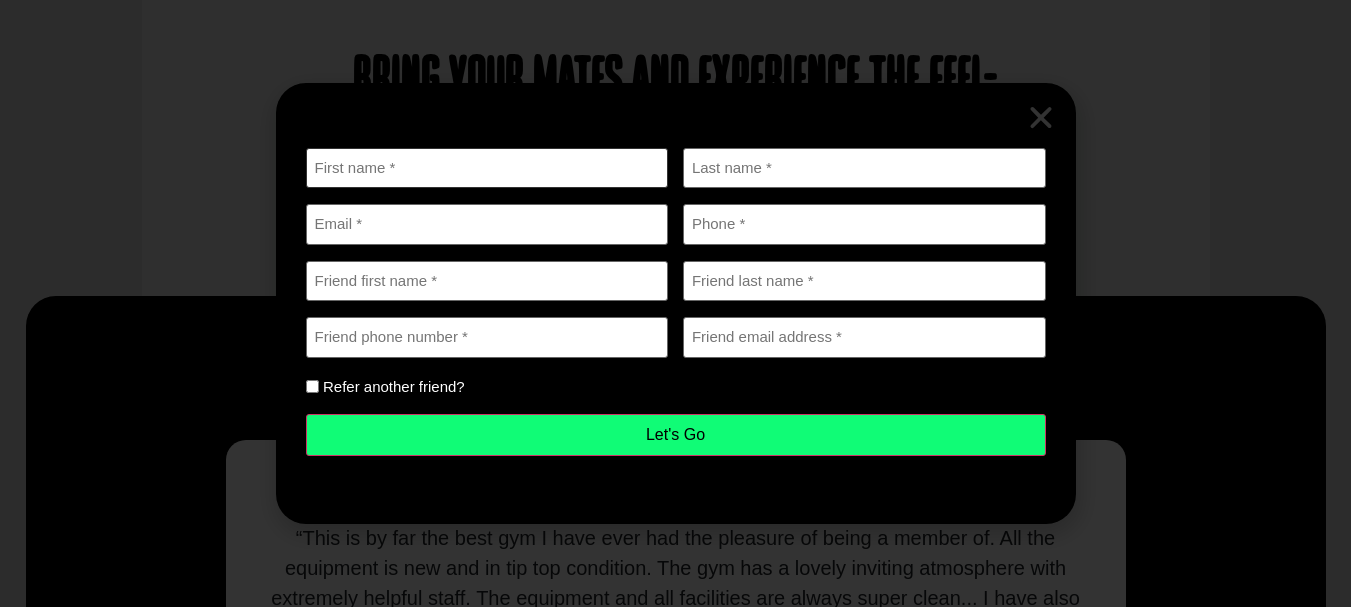 click on "First name (Required)" at bounding box center (487, 168) 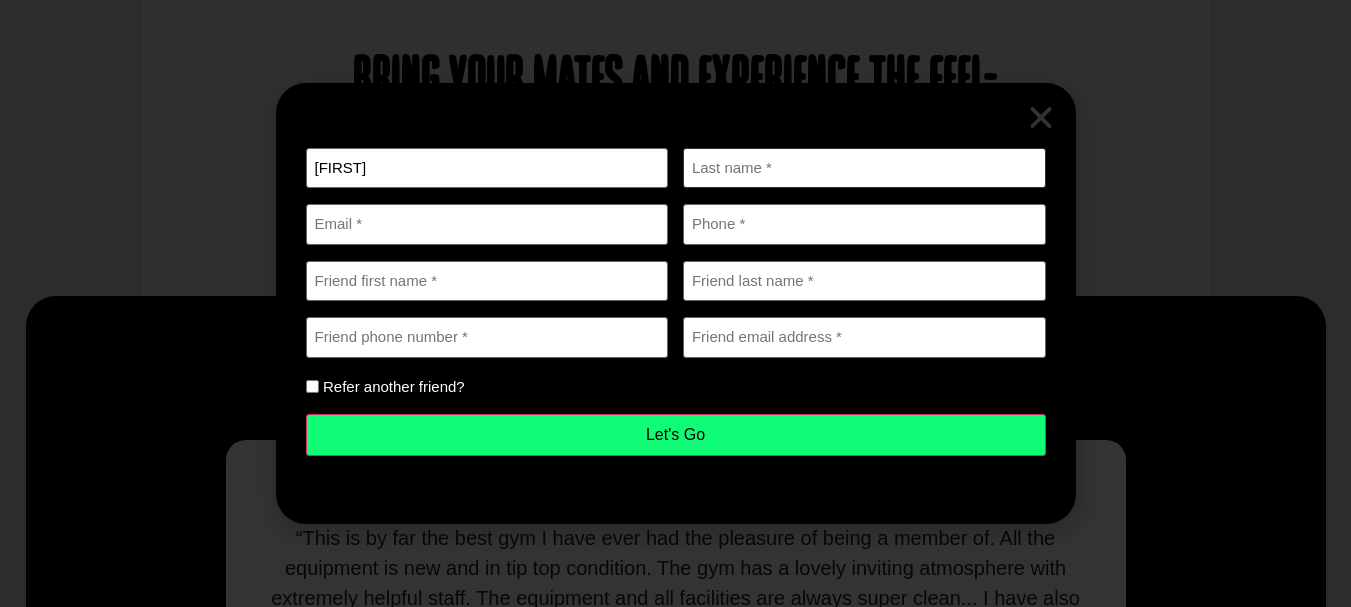 type on "[LAST]" 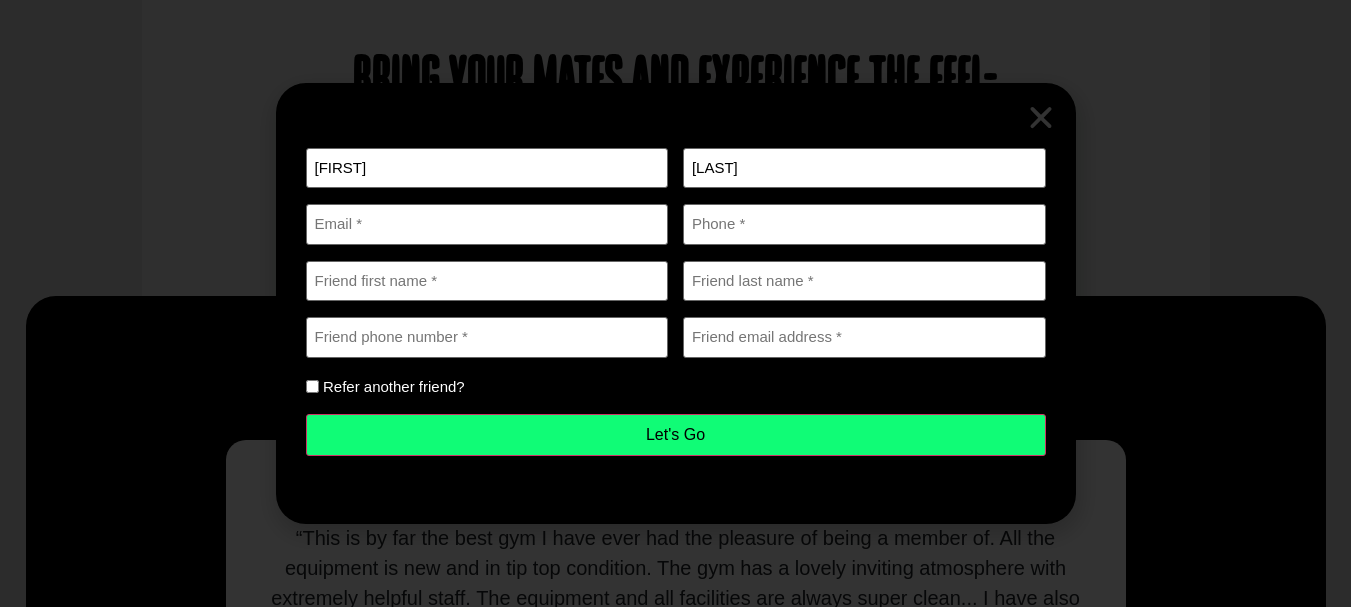 type on "[EMAIL]" 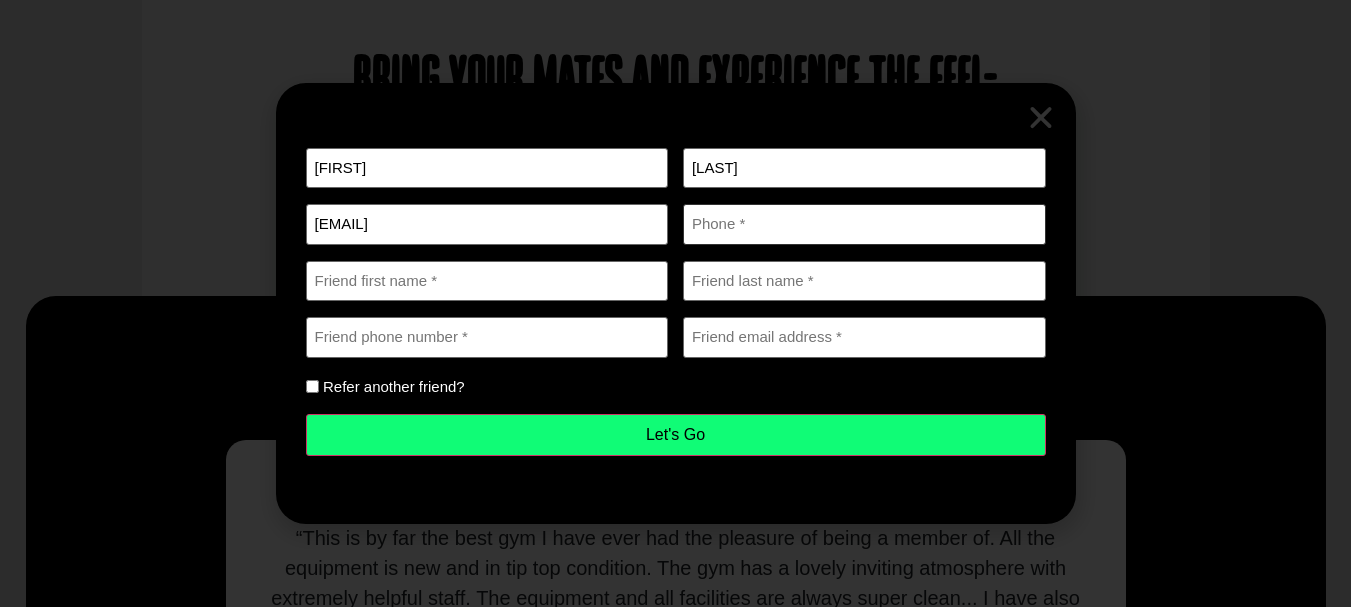 type on "[PHONE]" 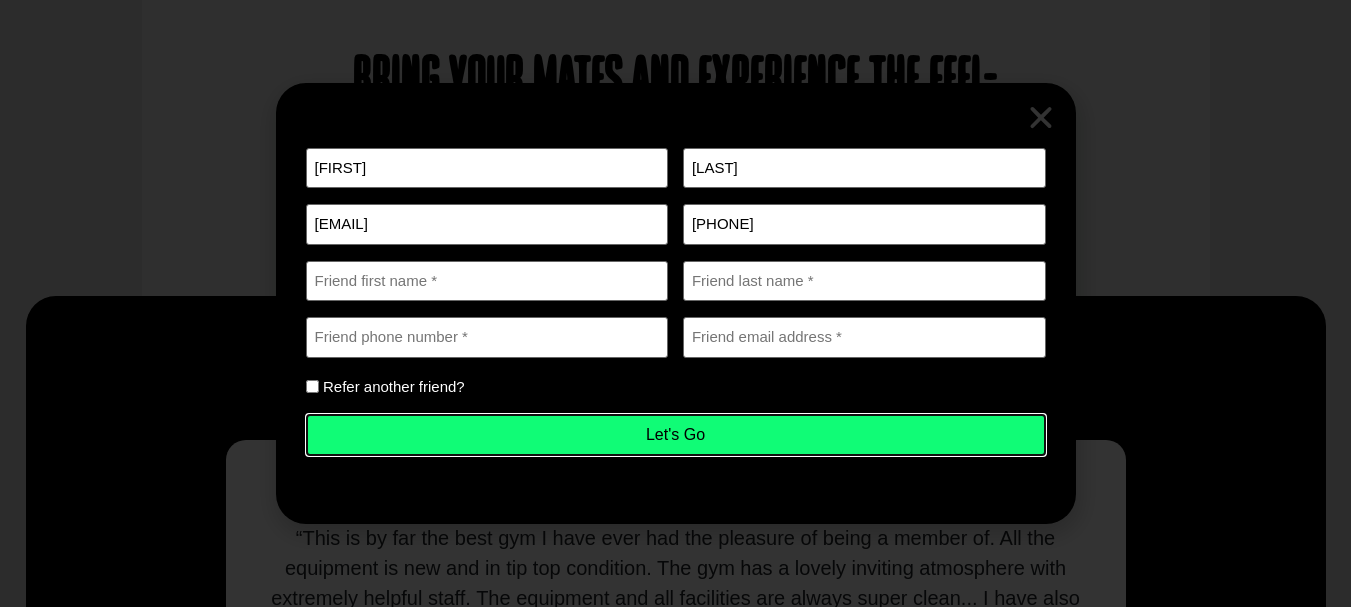 click on "Let's Go" at bounding box center [676, 435] 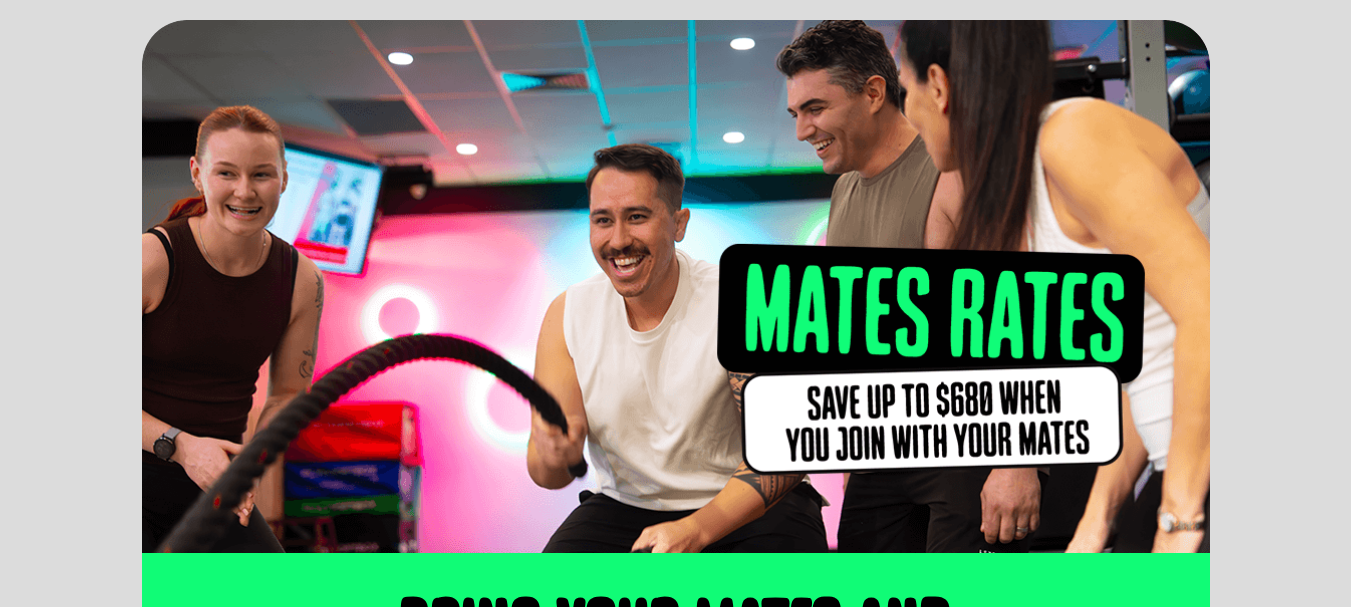 scroll, scrollTop: 543, scrollLeft: 0, axis: vertical 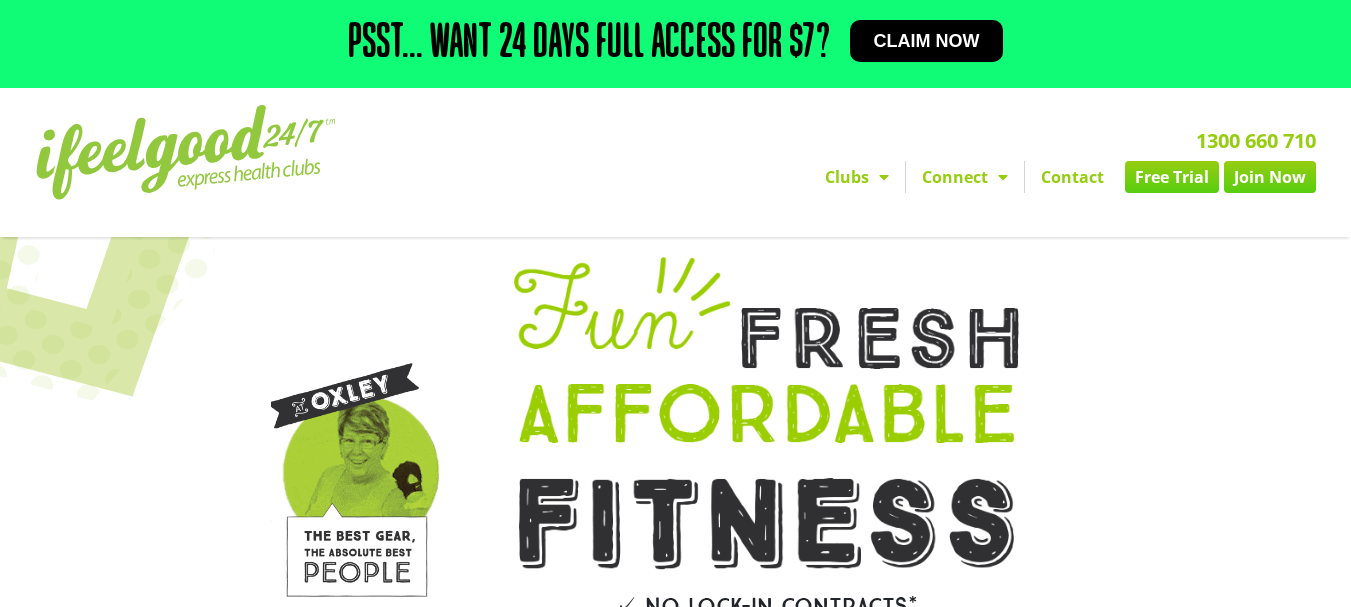 click on "Join Now" 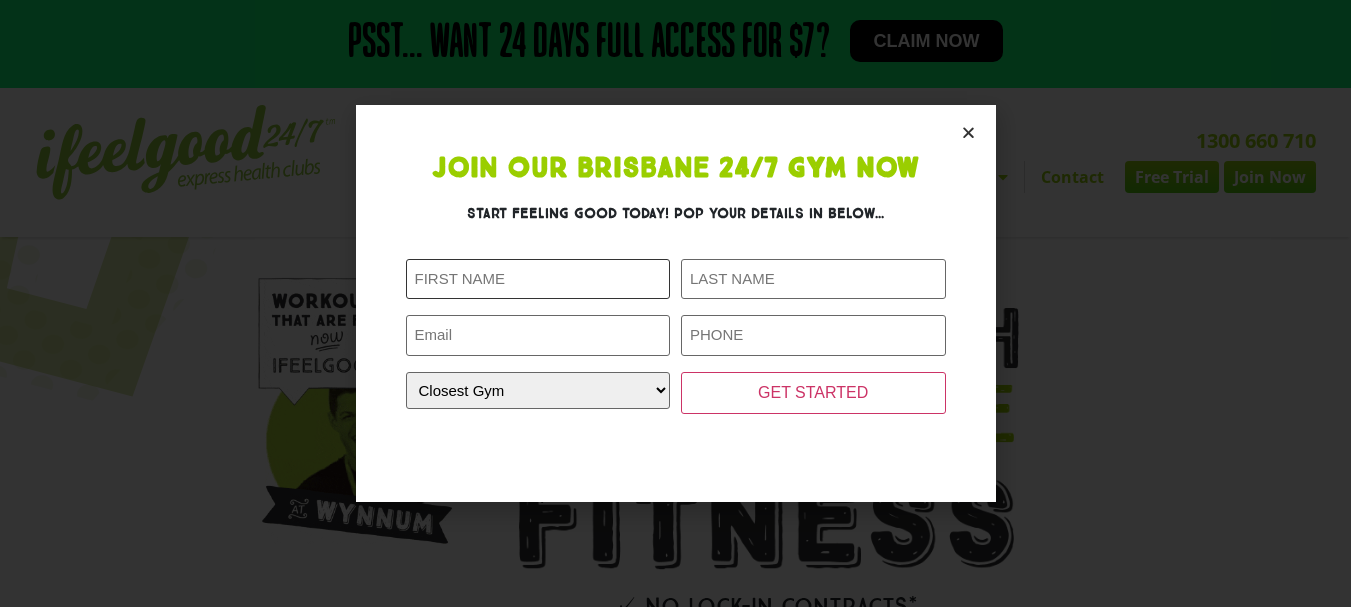 click on "First Name (Required)" 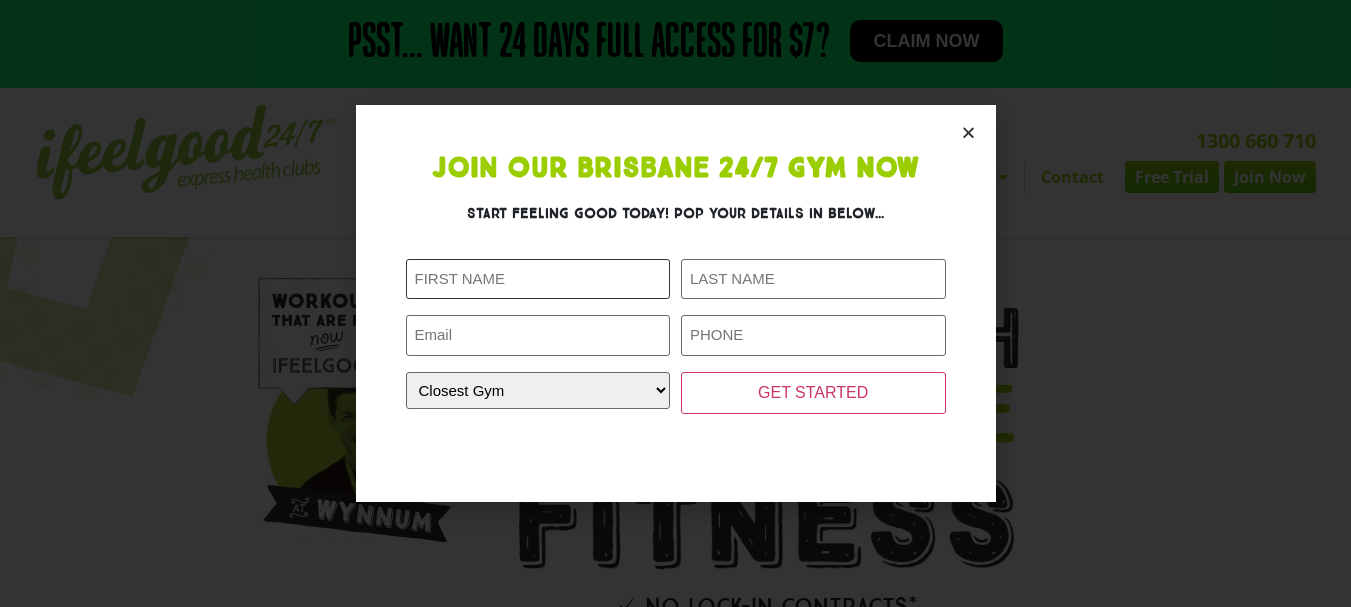type on "[FIRST]" 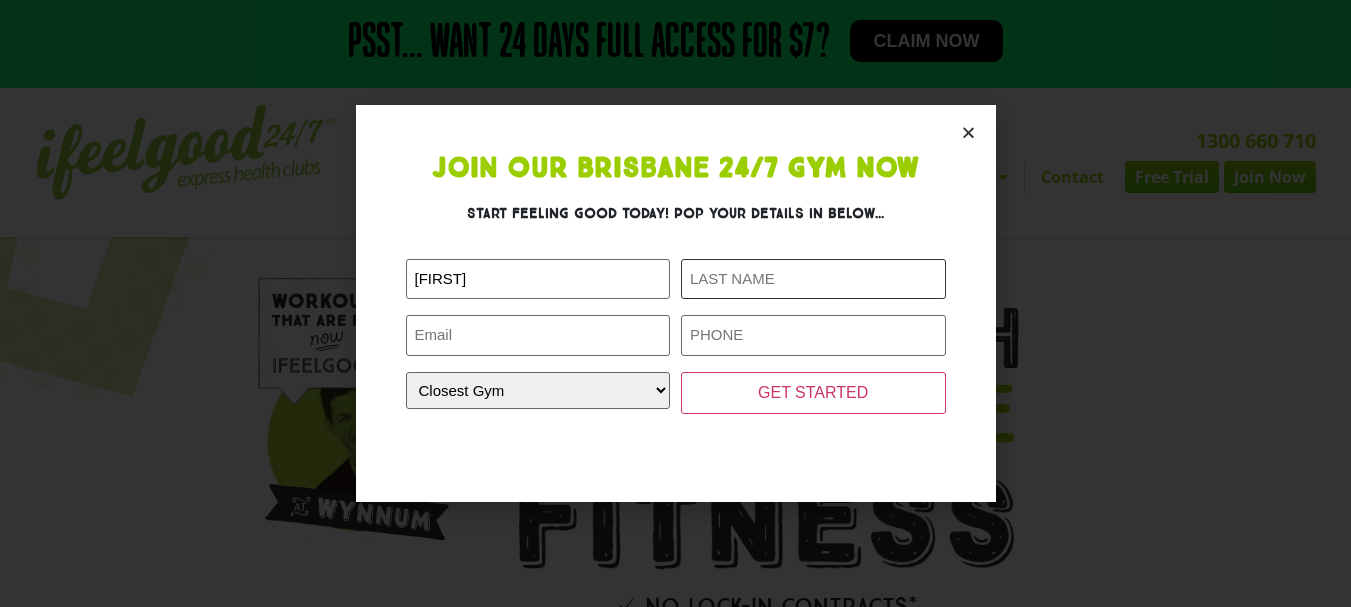 type on "[LAST]" 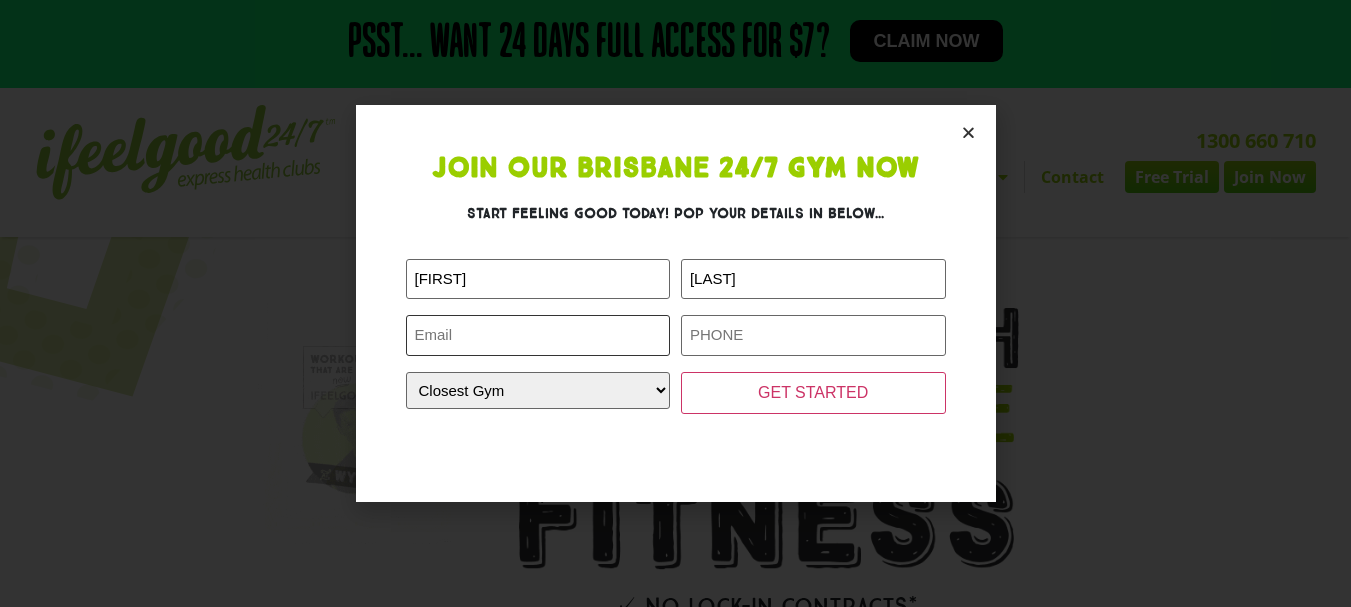type on "[EMAIL]" 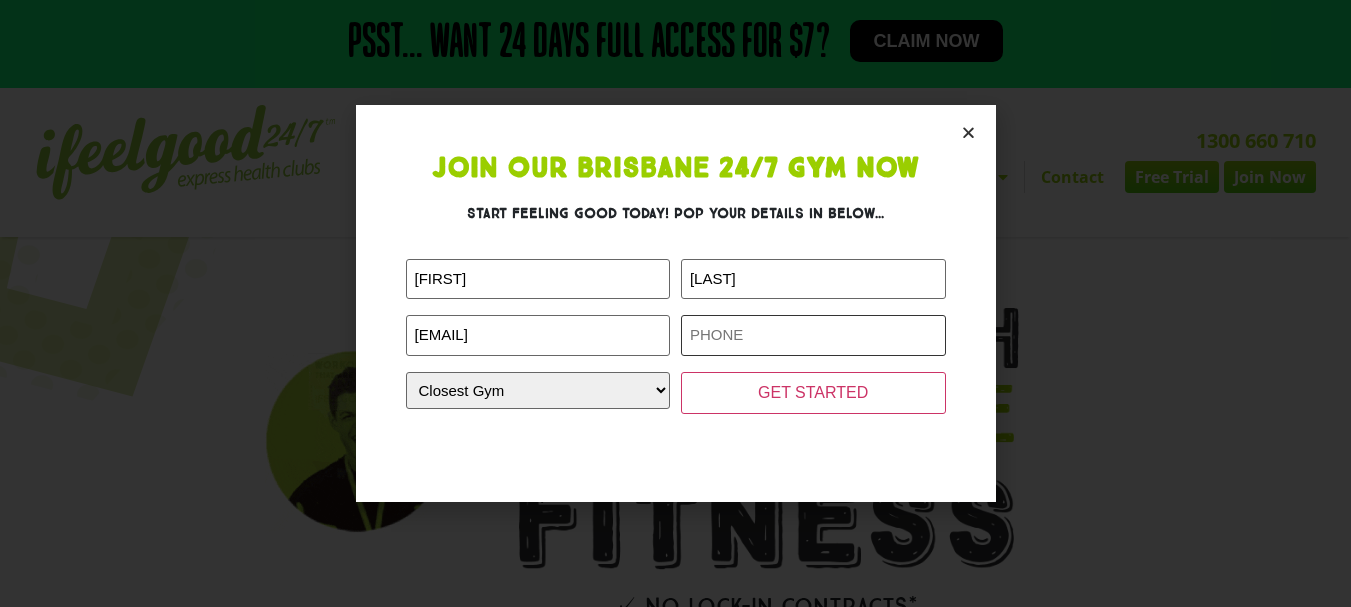 type on "[PHONE]" 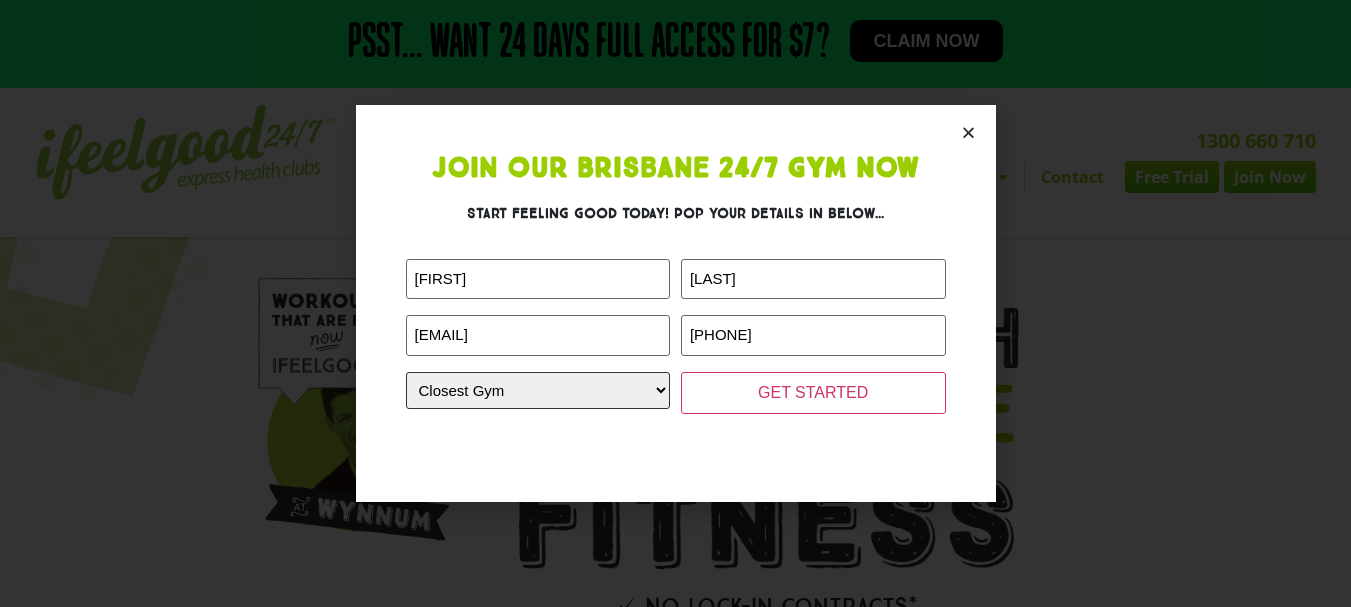 click on "Closest Gym Alexandra Hills Calamvale Coopers Plains Middle Park Oxenford Oxley Park Ridge Underwood Wynnum" 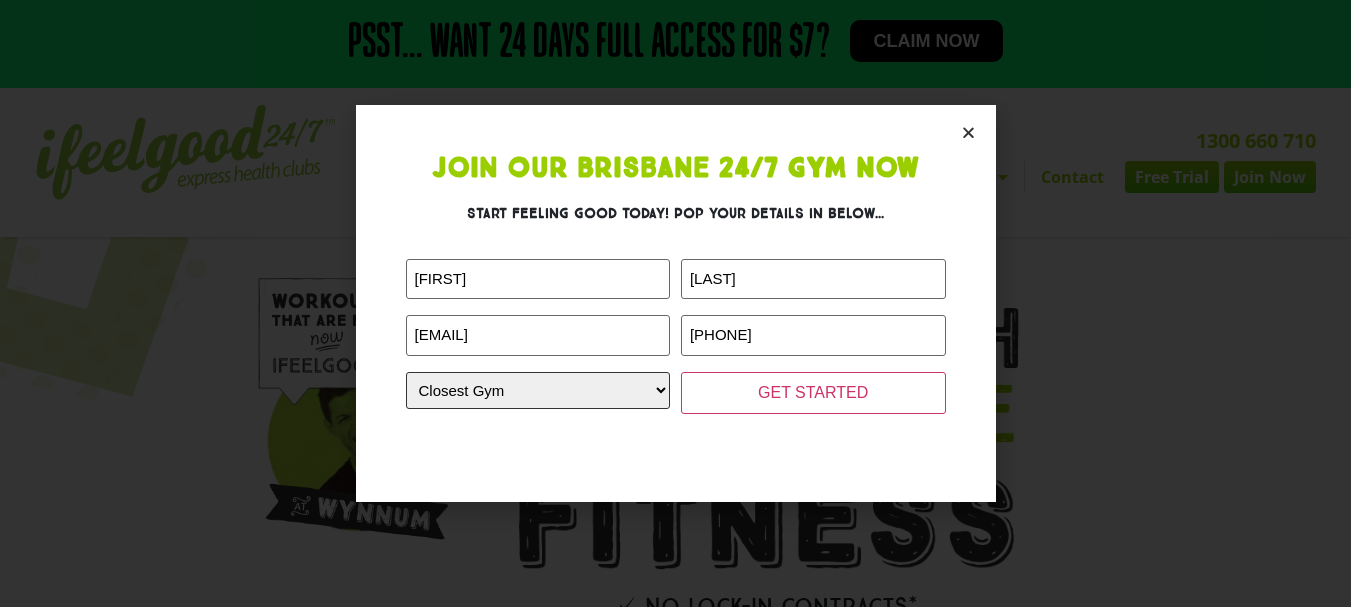 select on "Wynnum" 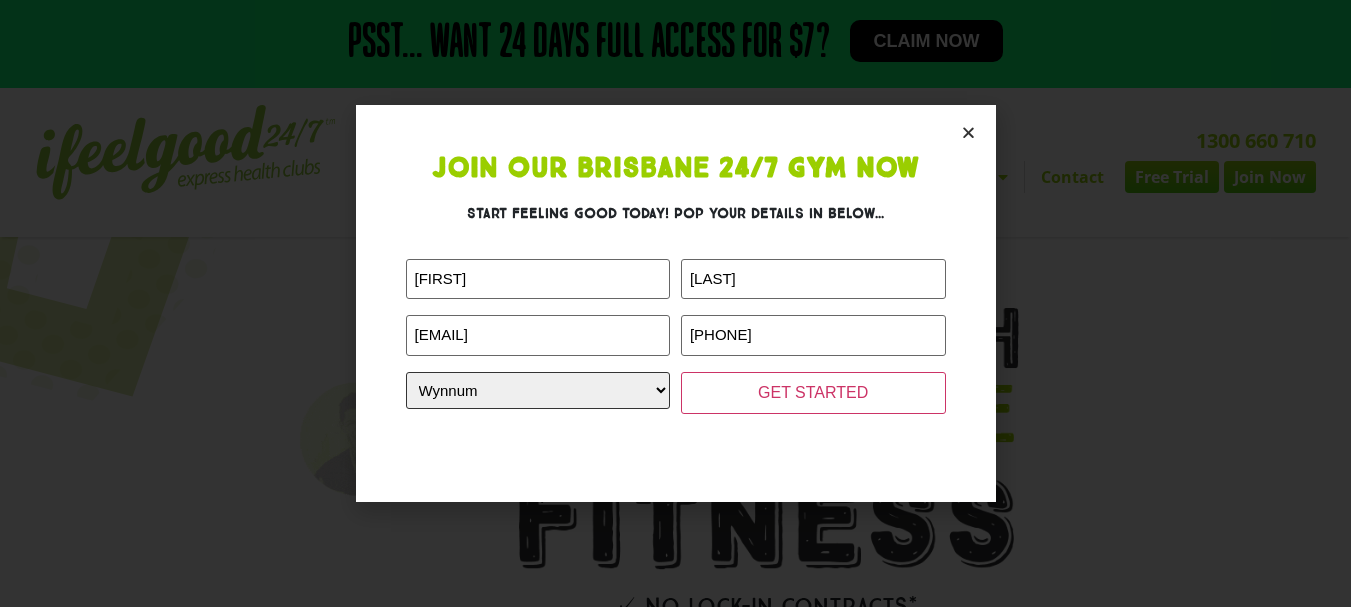 click on "Closest Gym Alexandra Hills Calamvale Coopers Plains Middle Park Oxenford Oxley Park Ridge Underwood Wynnum" 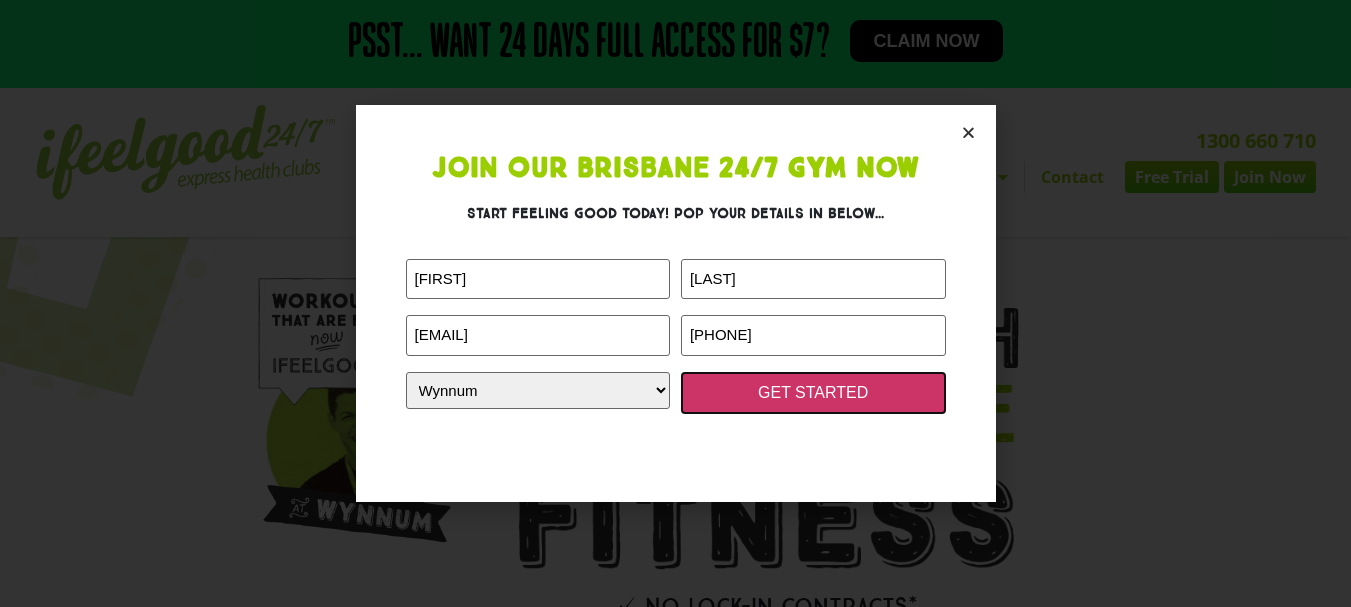 click on "GET STARTED" 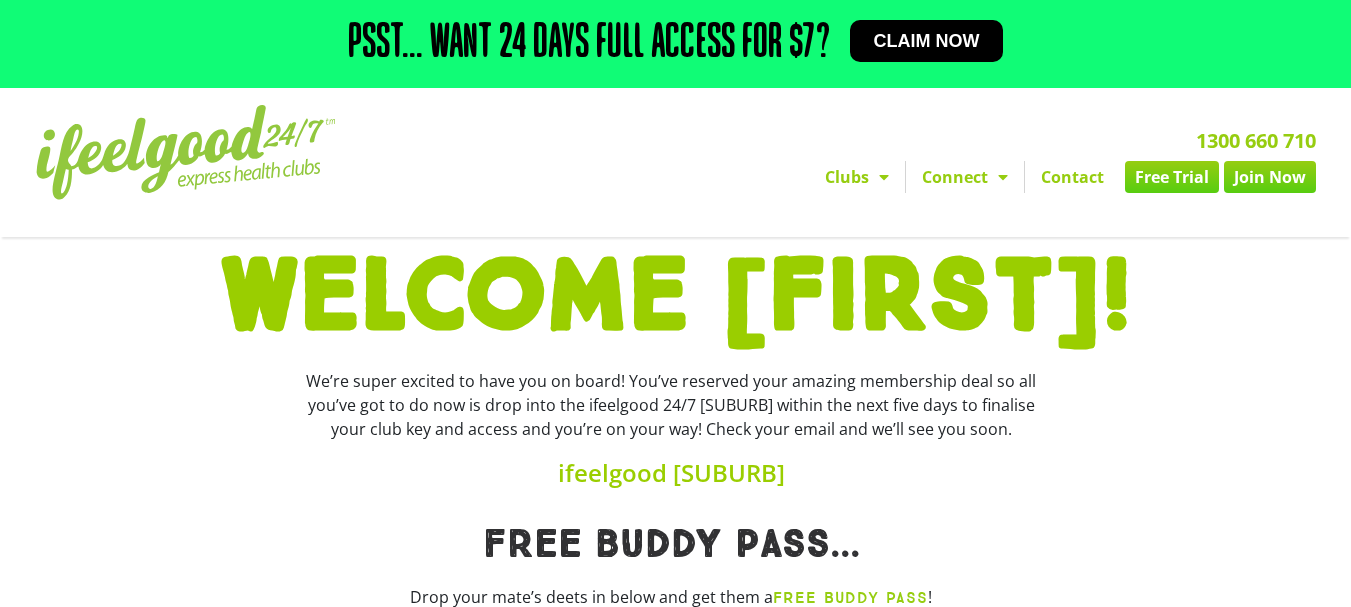 scroll, scrollTop: 0, scrollLeft: 0, axis: both 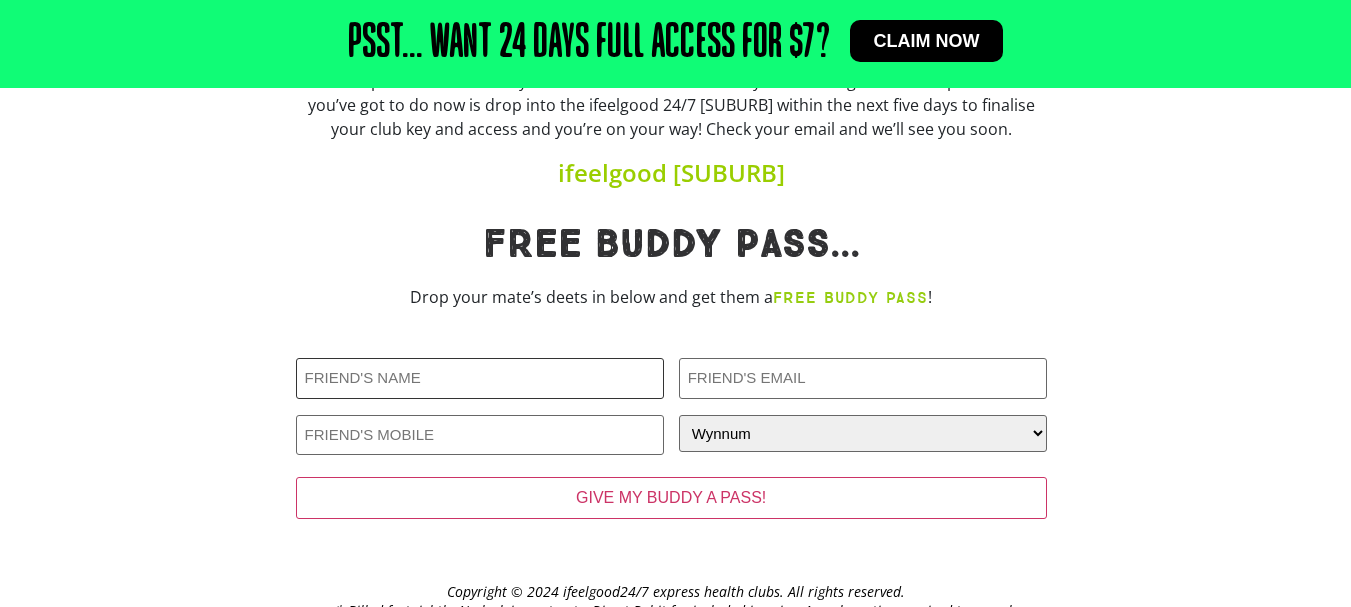 click on "Friends Name (Required)" at bounding box center (480, 378) 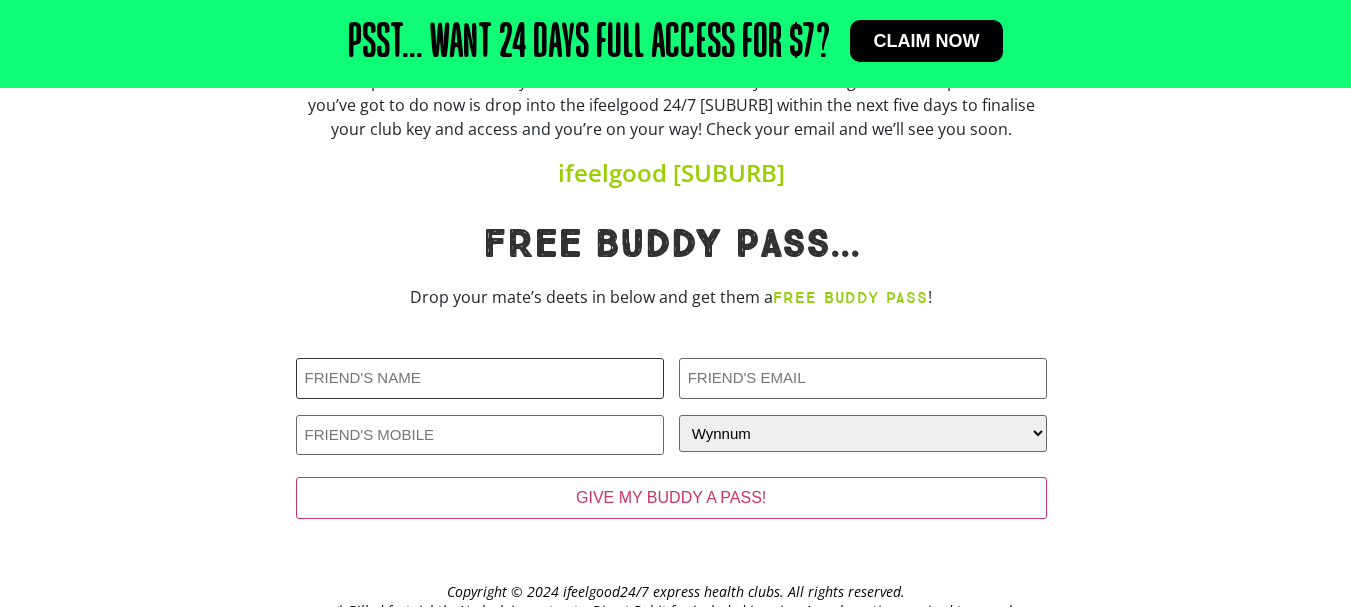 click on "Friends Name (Required)" at bounding box center (480, 378) 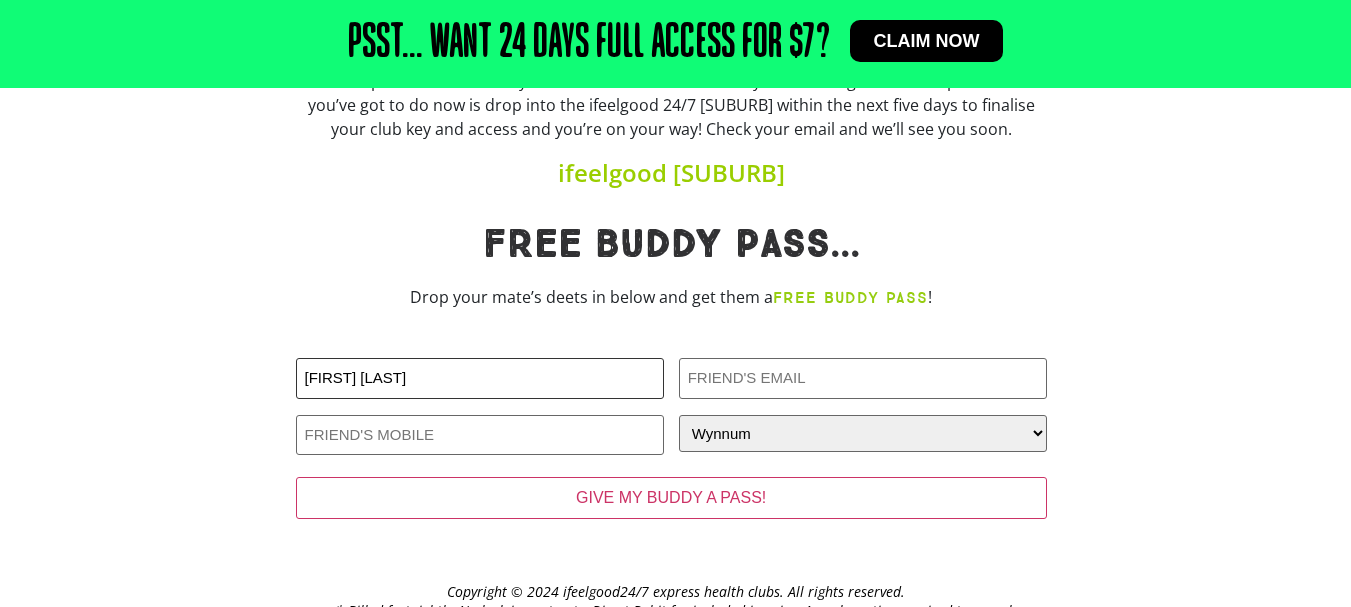 type on "Lucas Twigg" 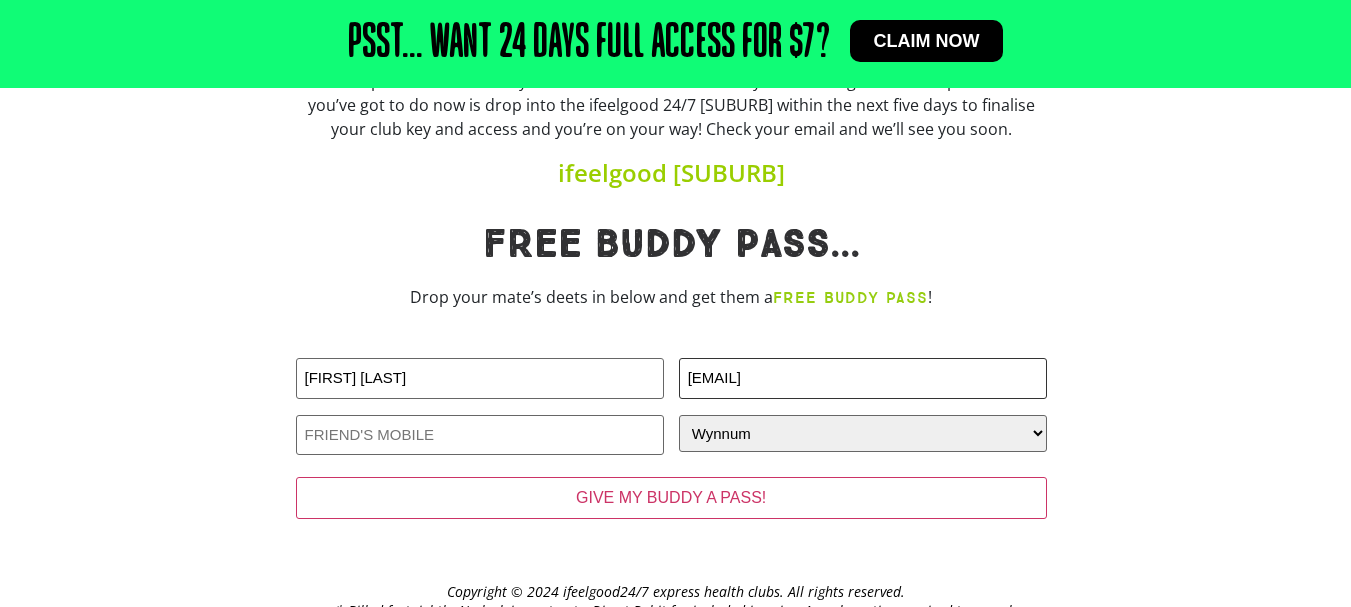 type on "twigglucas0@gmail.com" 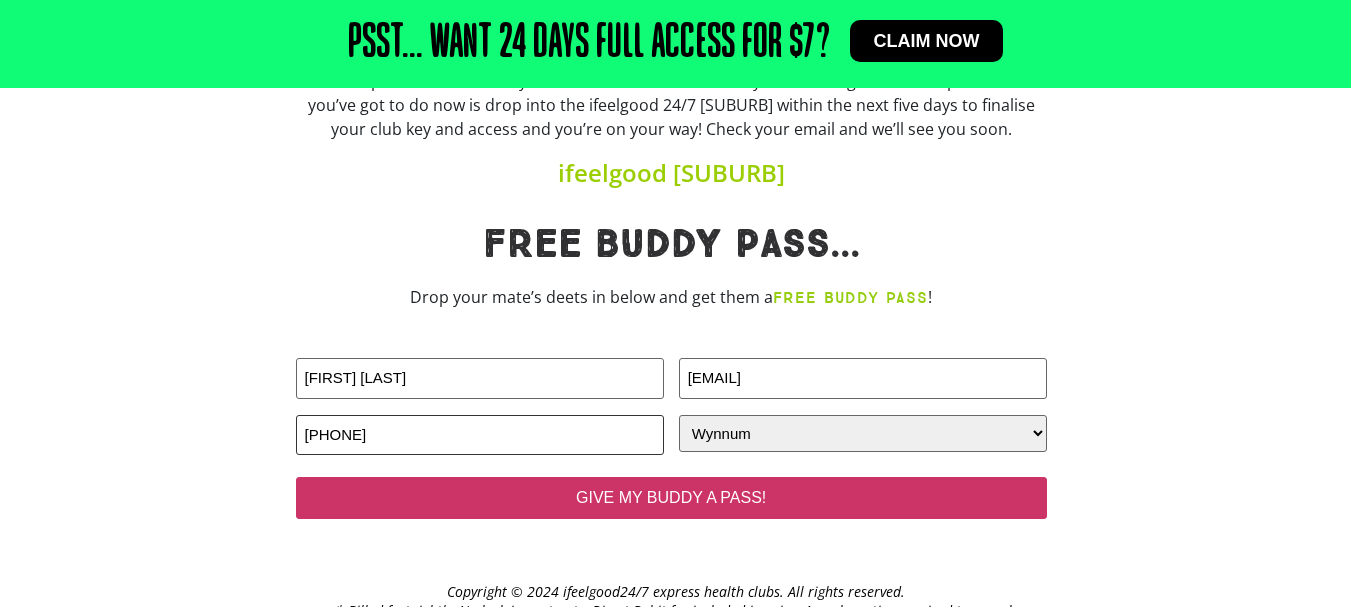 type on "0499227974" 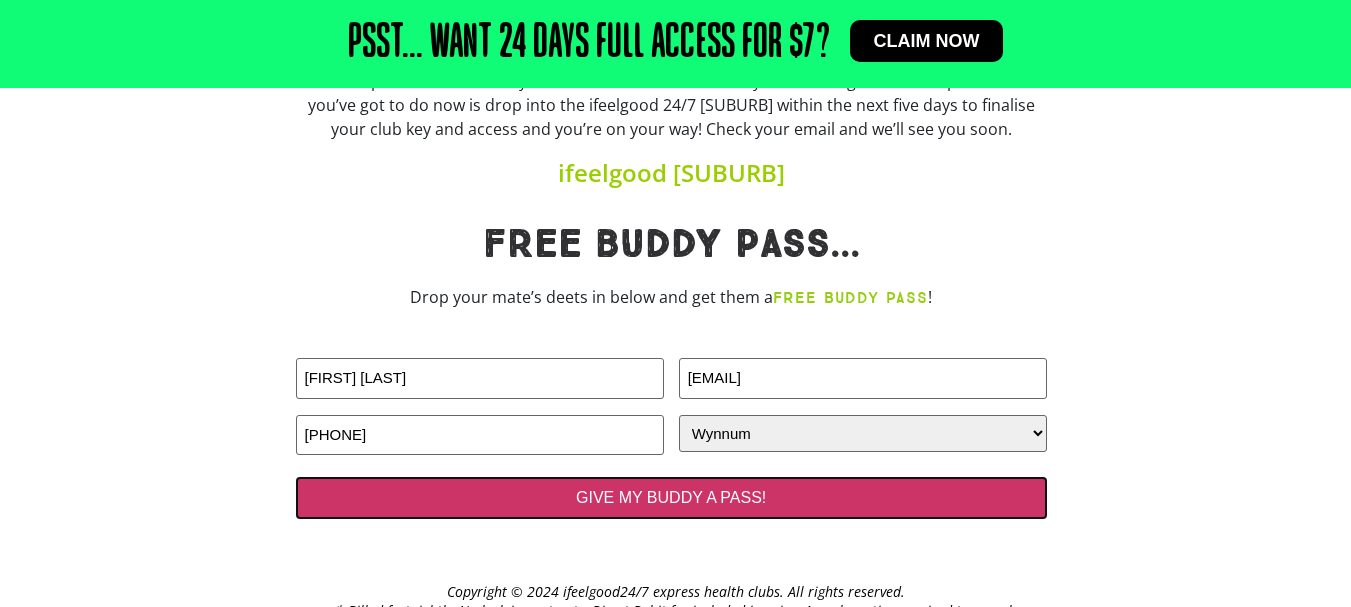 click on "GIVE MY BUDDY A PASS!" at bounding box center [671, 498] 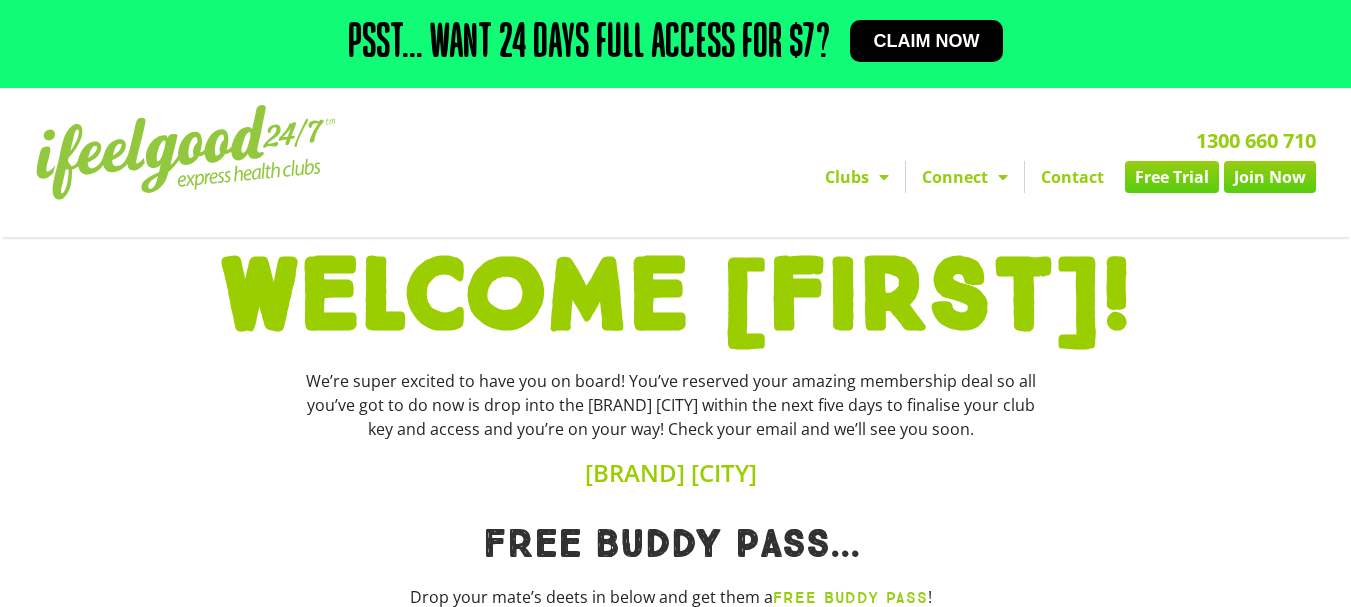 scroll, scrollTop: 0, scrollLeft: 0, axis: both 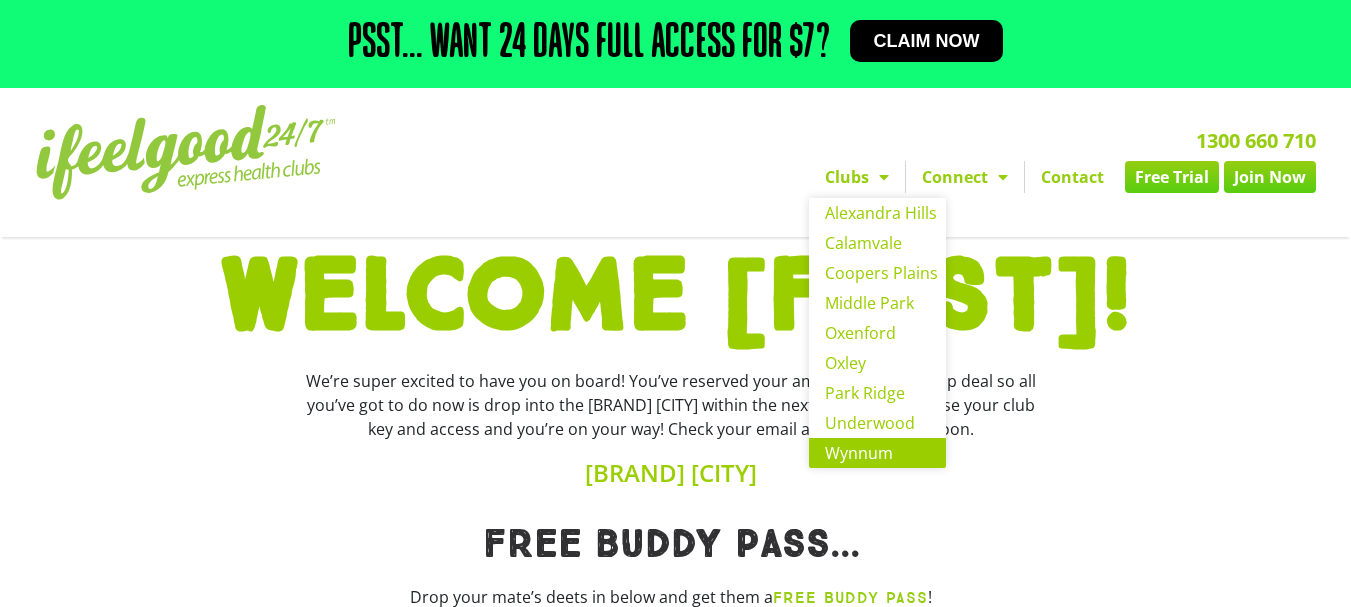 click on "Wynnum" 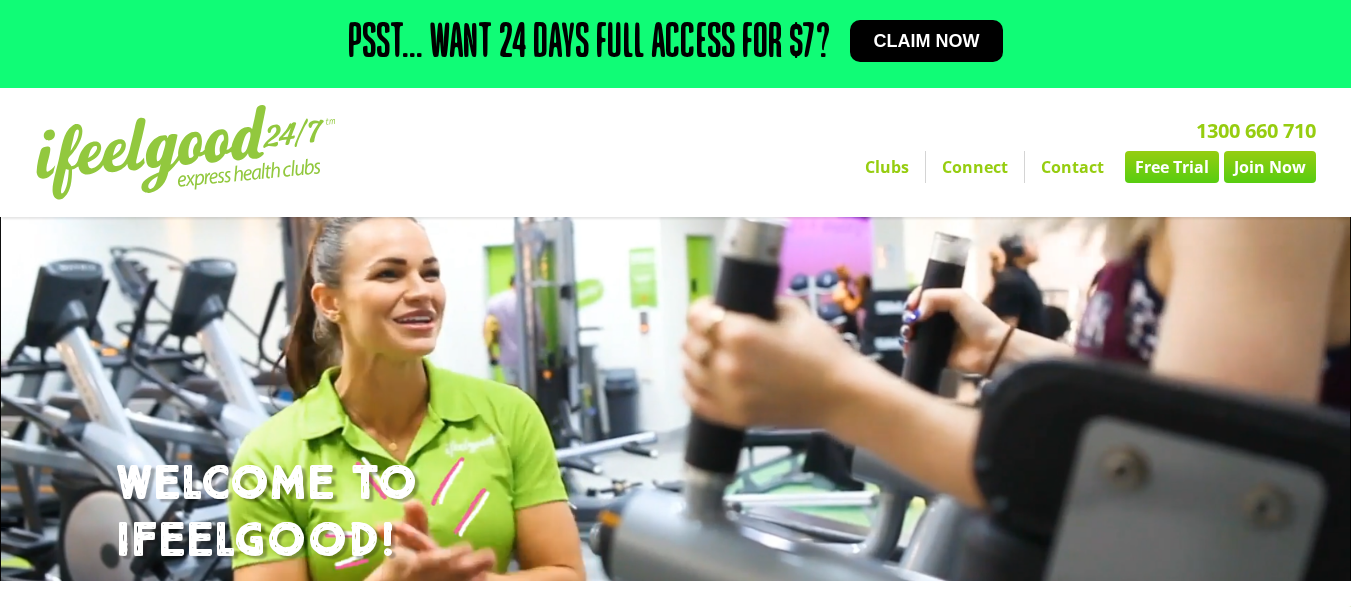 scroll, scrollTop: 400, scrollLeft: 0, axis: vertical 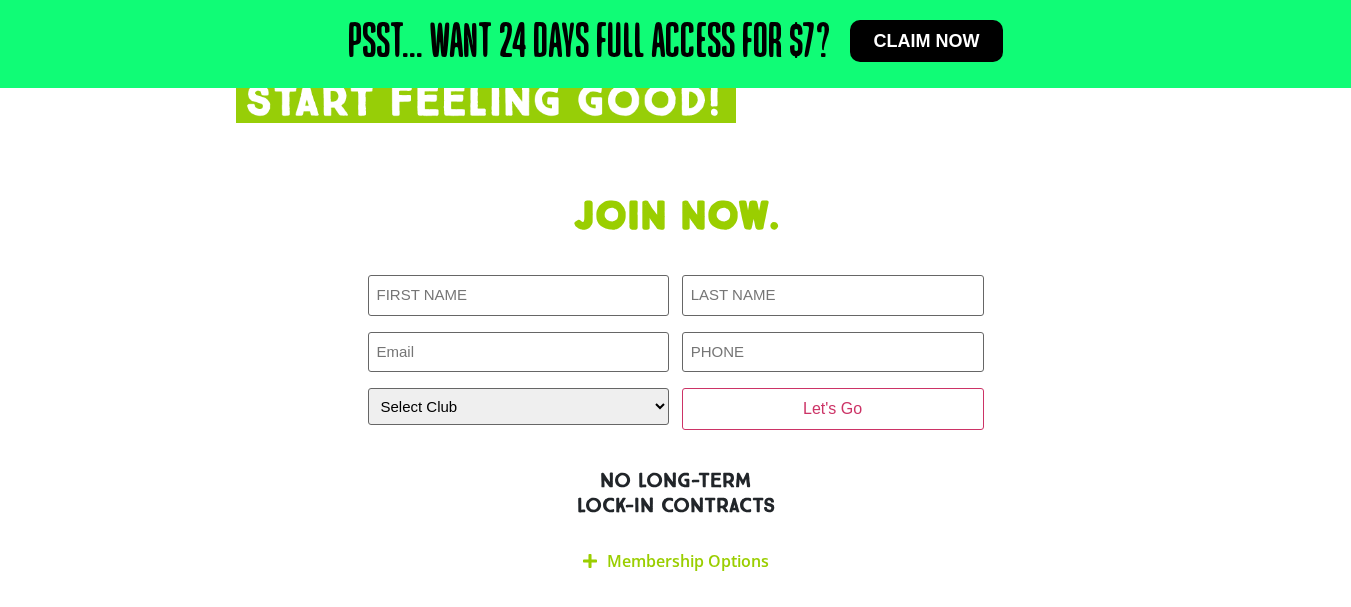 click on "Membership Options" at bounding box center [676, 561] 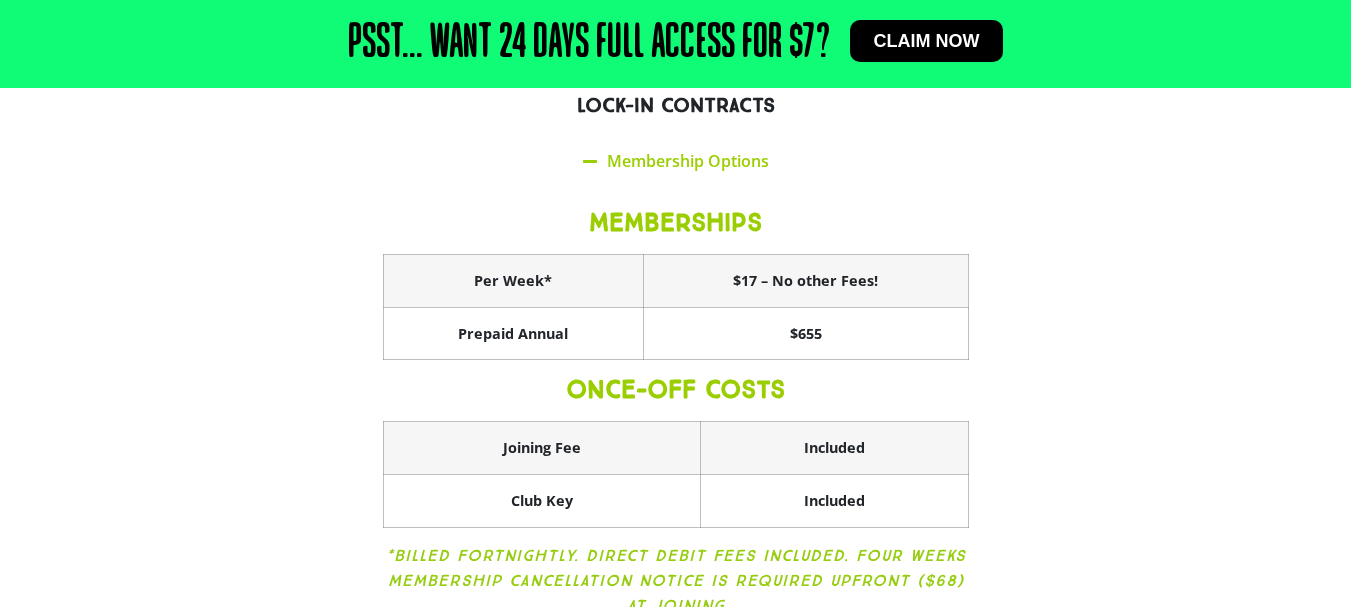 scroll, scrollTop: 3658, scrollLeft: 0, axis: vertical 